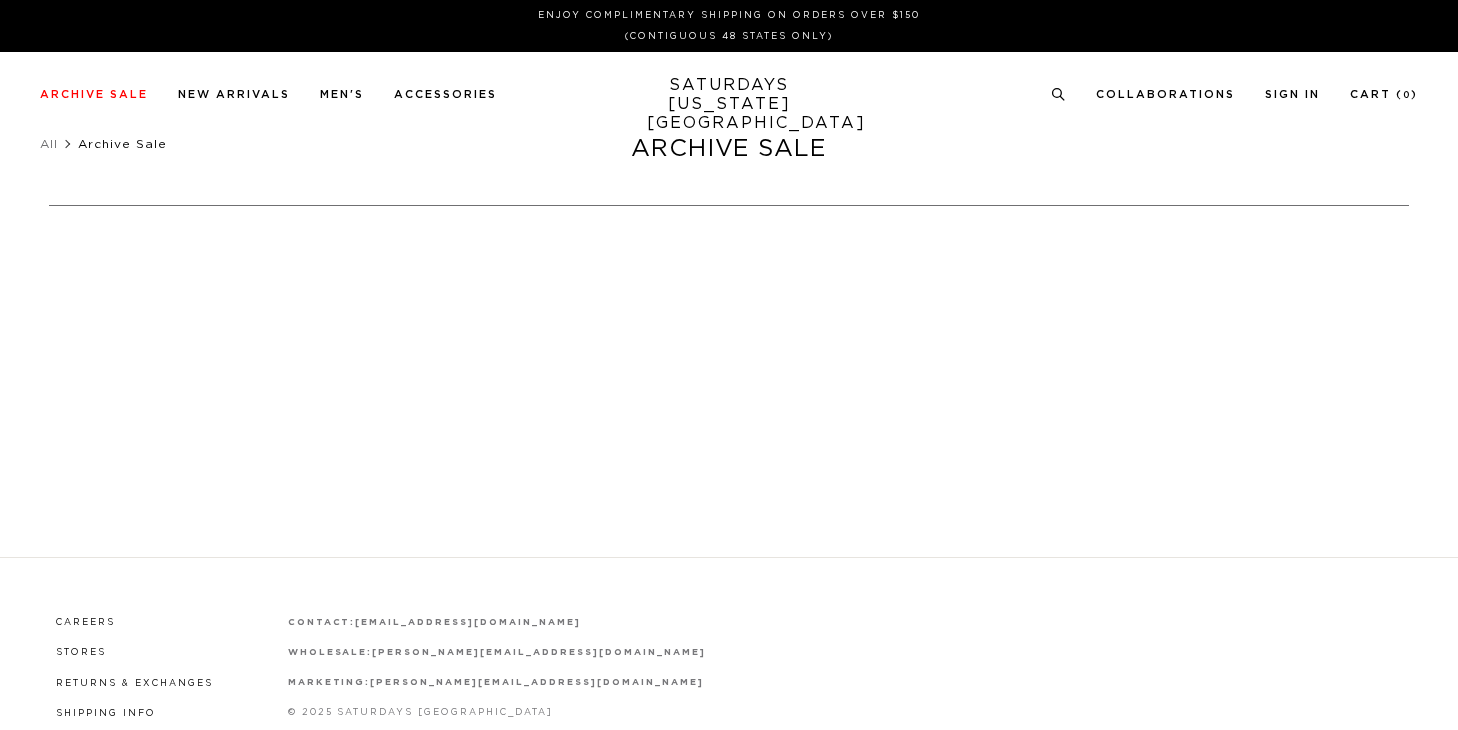 scroll, scrollTop: 0, scrollLeft: 0, axis: both 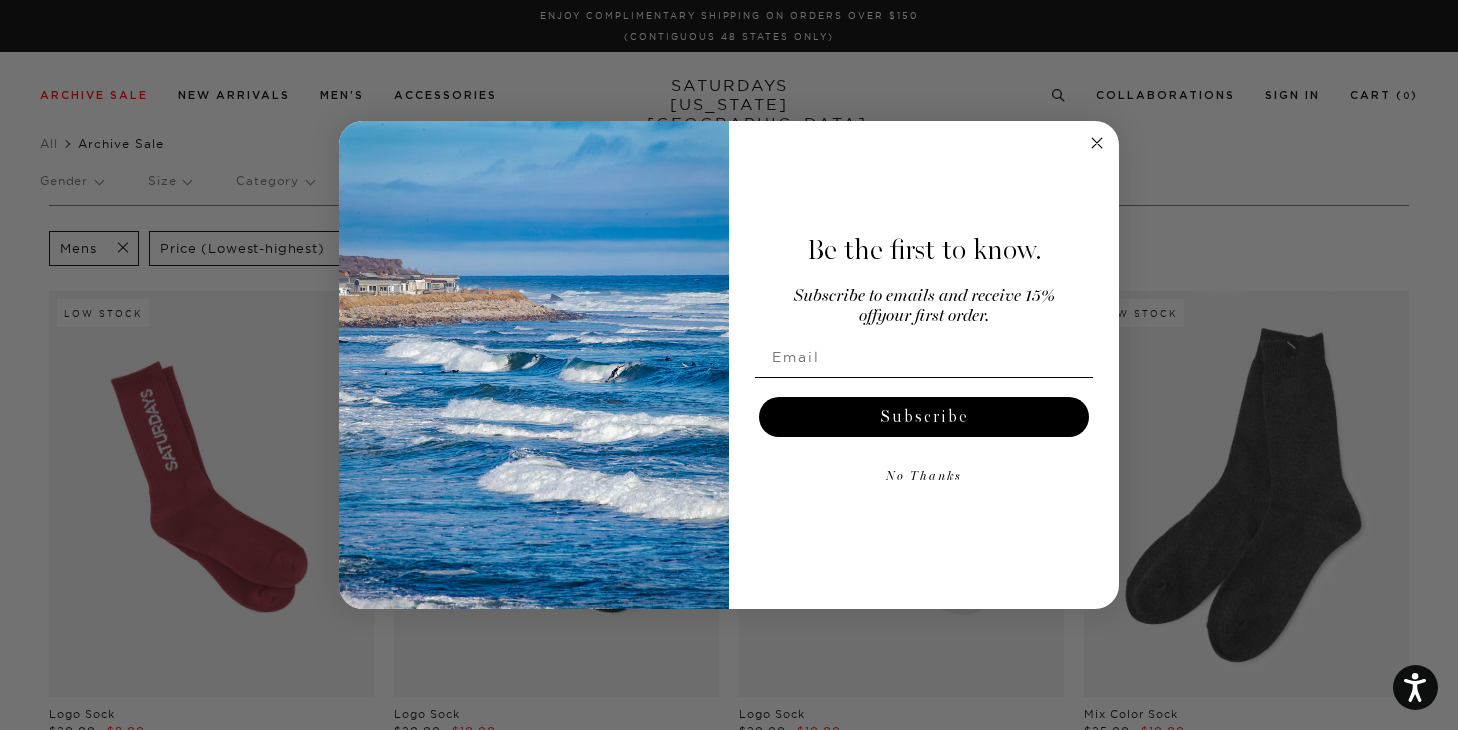 click 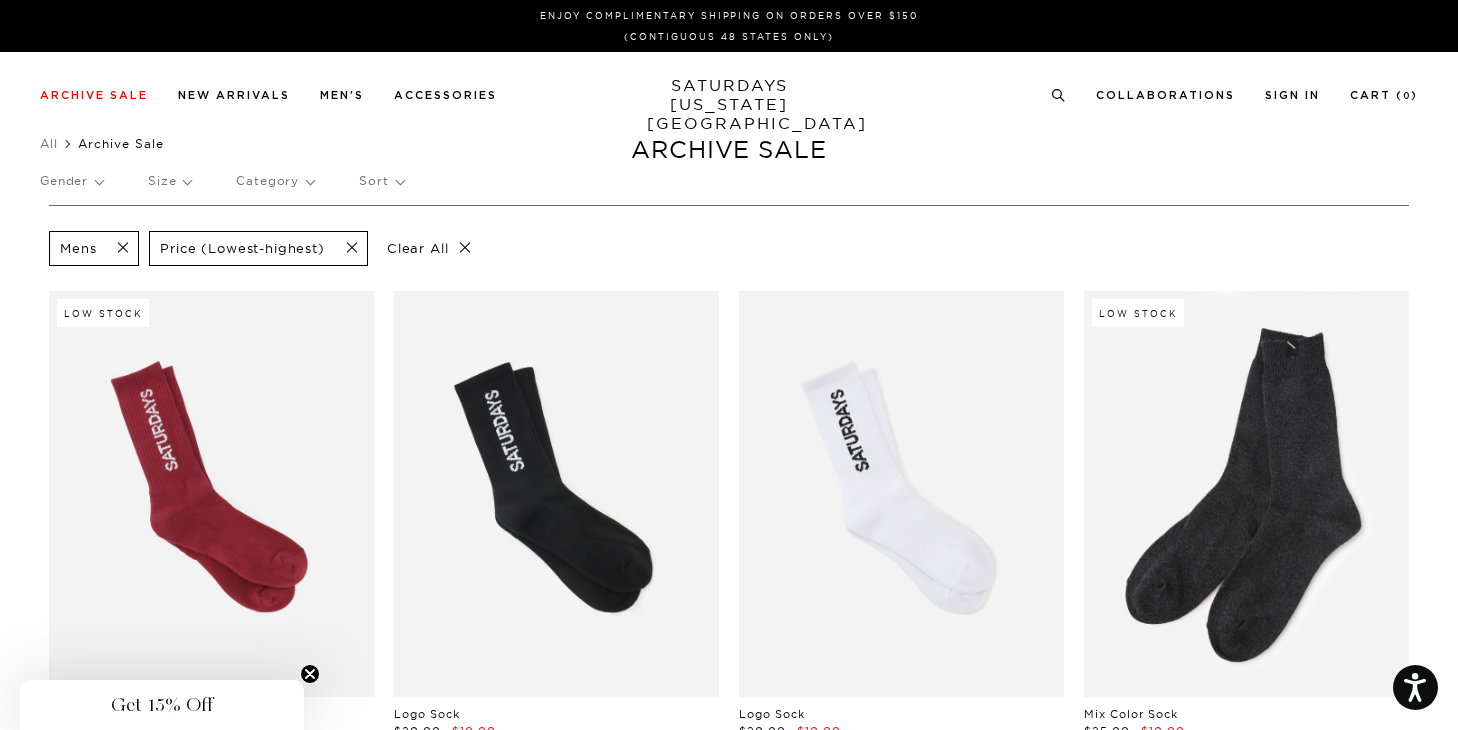 click on "Size" at bounding box center (169, 181) 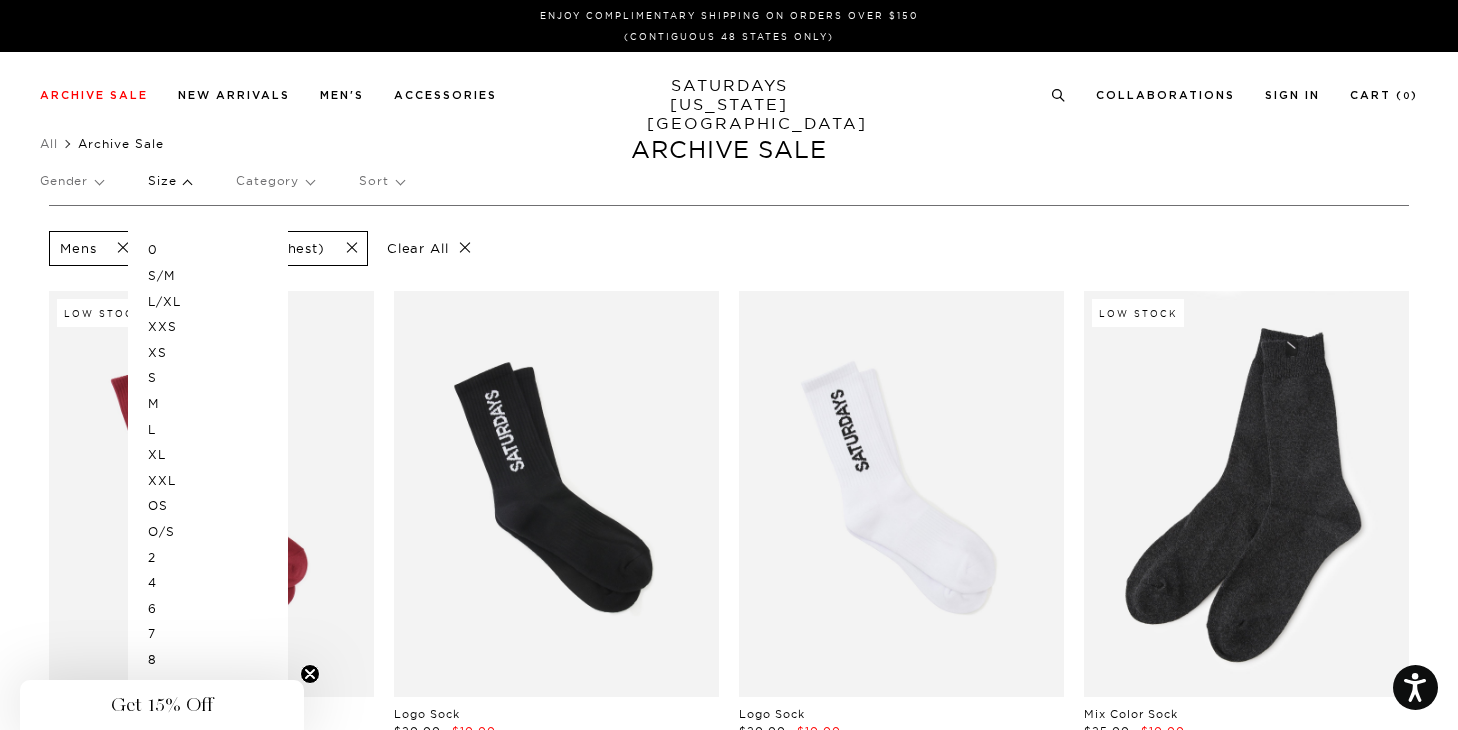 click on "S/M" at bounding box center (208, 276) 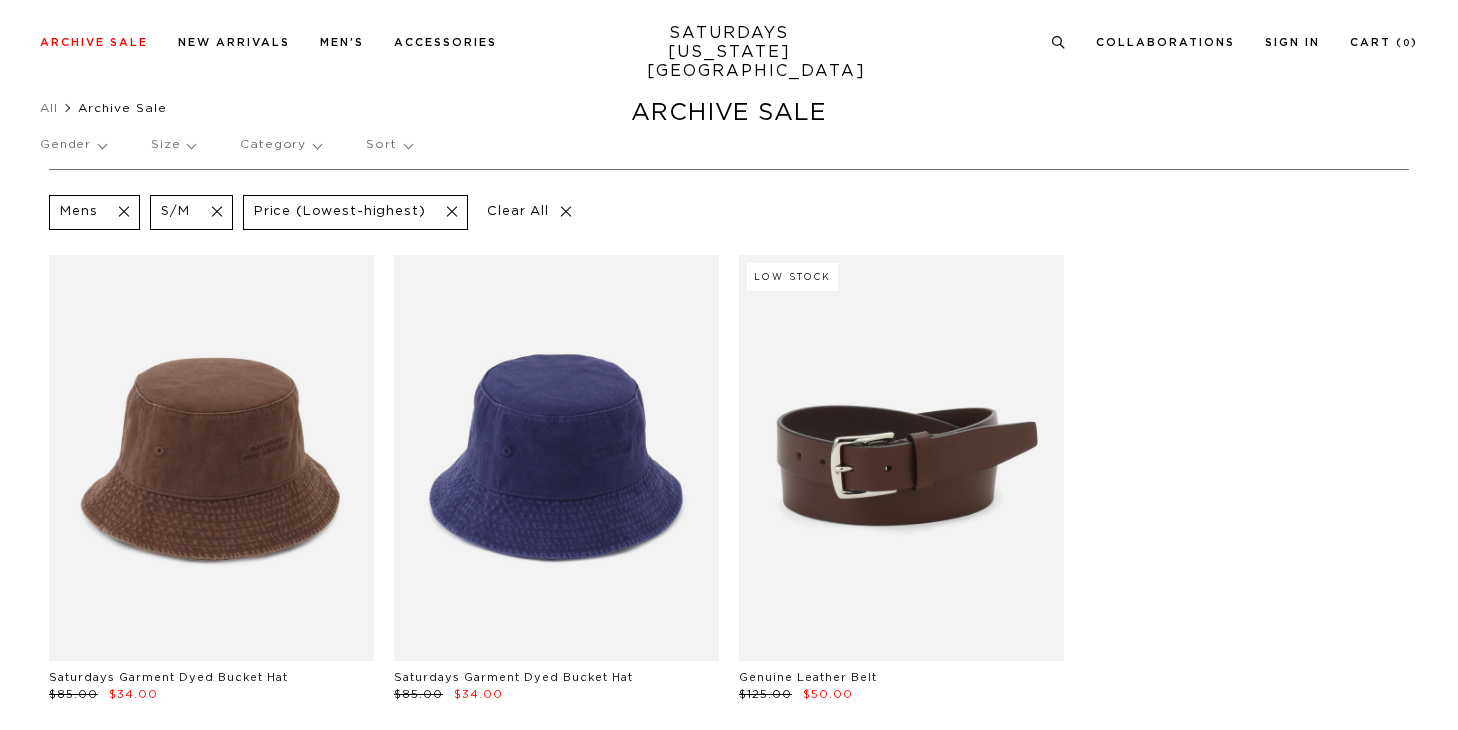 scroll, scrollTop: 0, scrollLeft: 0, axis: both 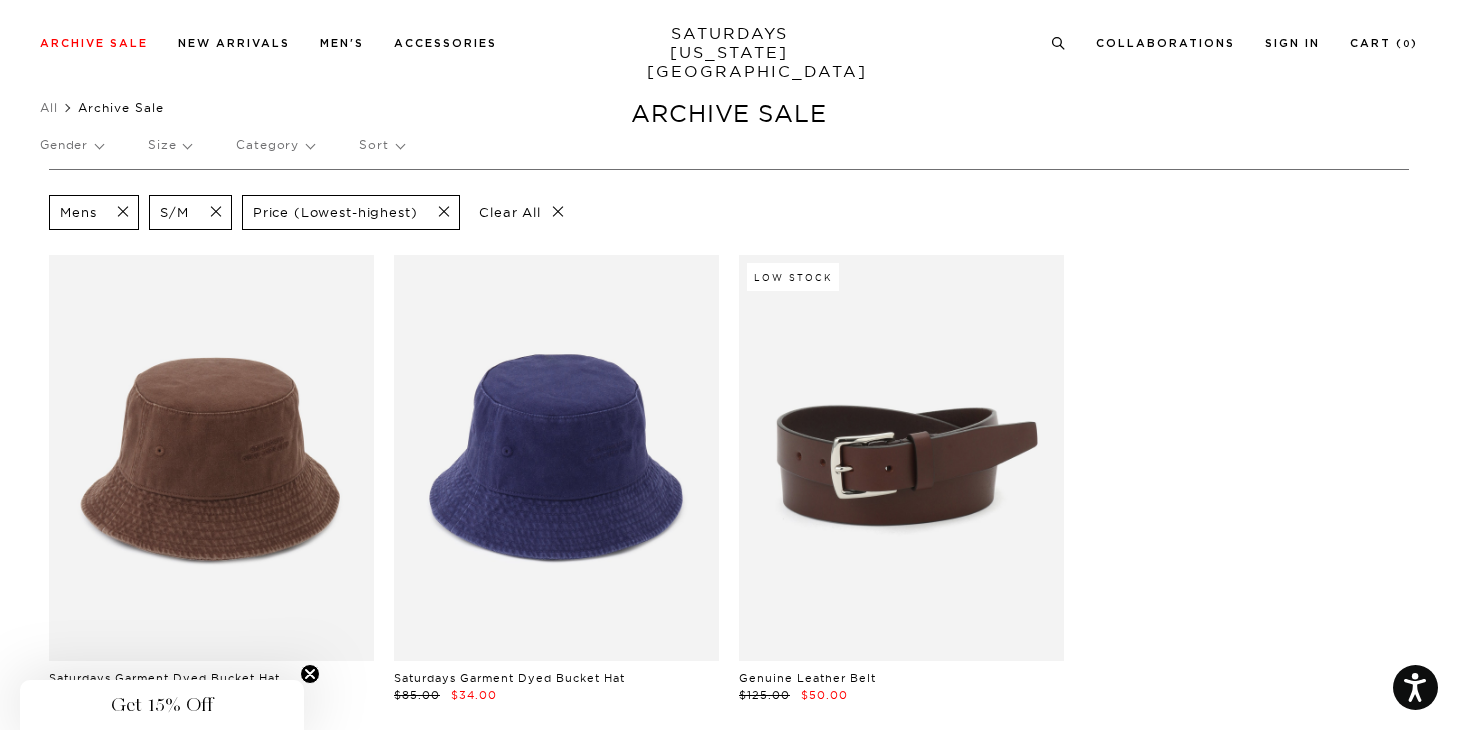 click on "Size" at bounding box center (169, 145) 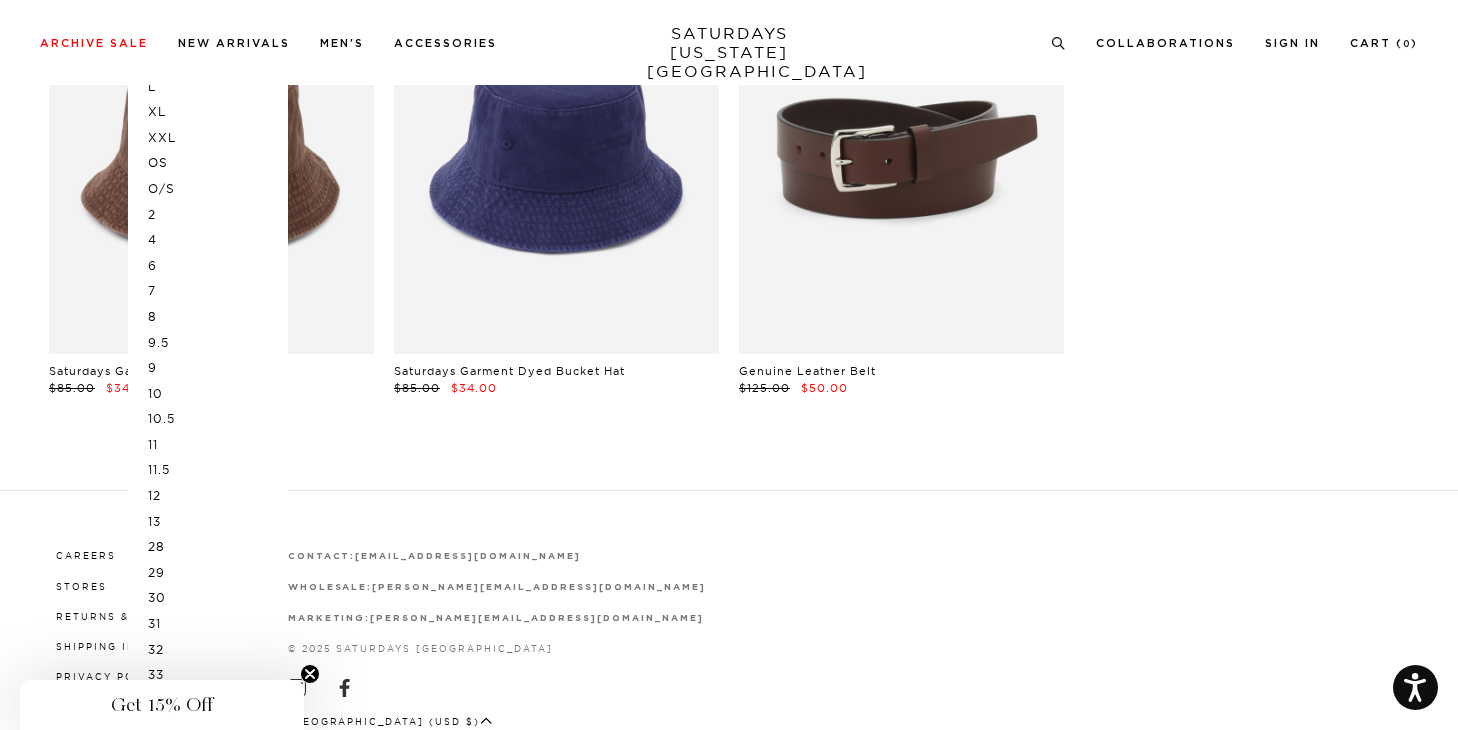 scroll, scrollTop: 337, scrollLeft: 0, axis: vertical 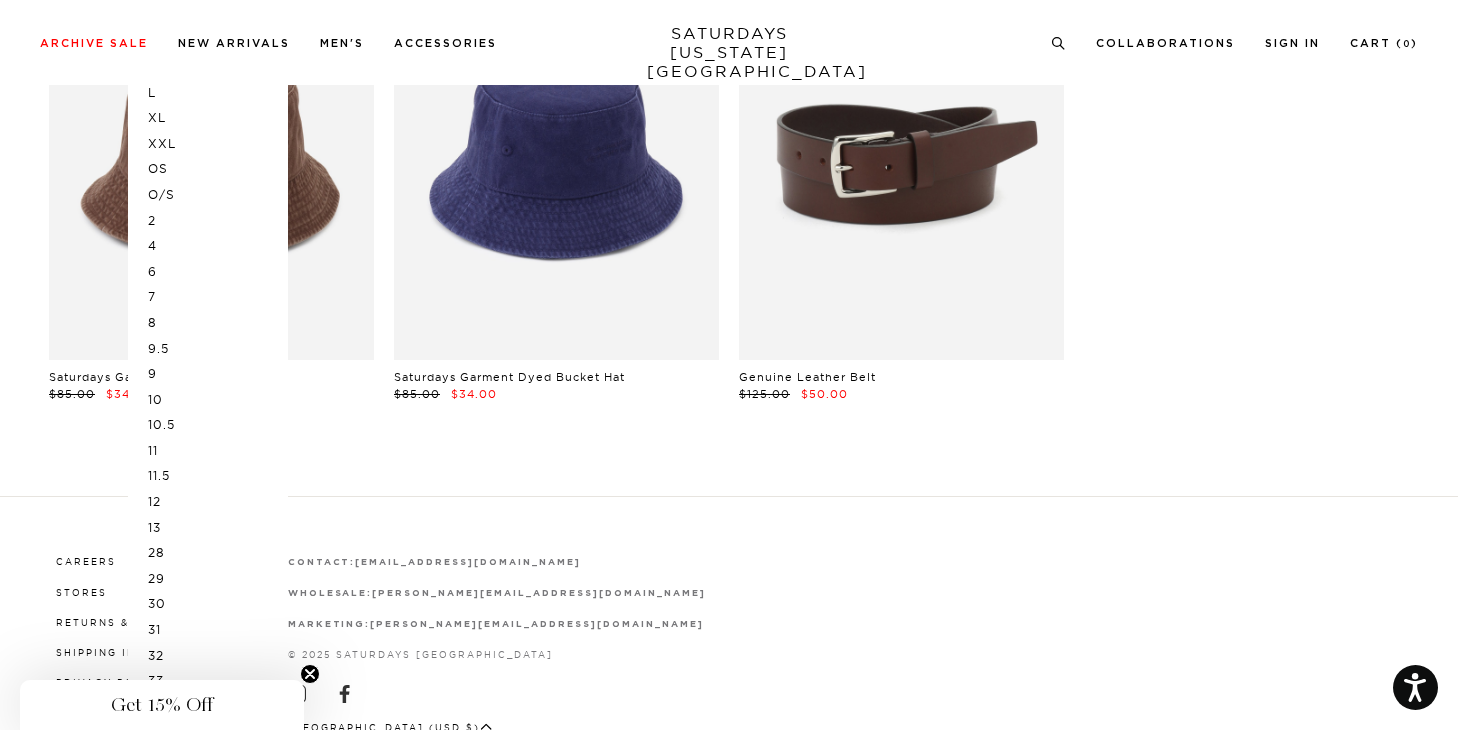 click on "8" at bounding box center (208, 323) 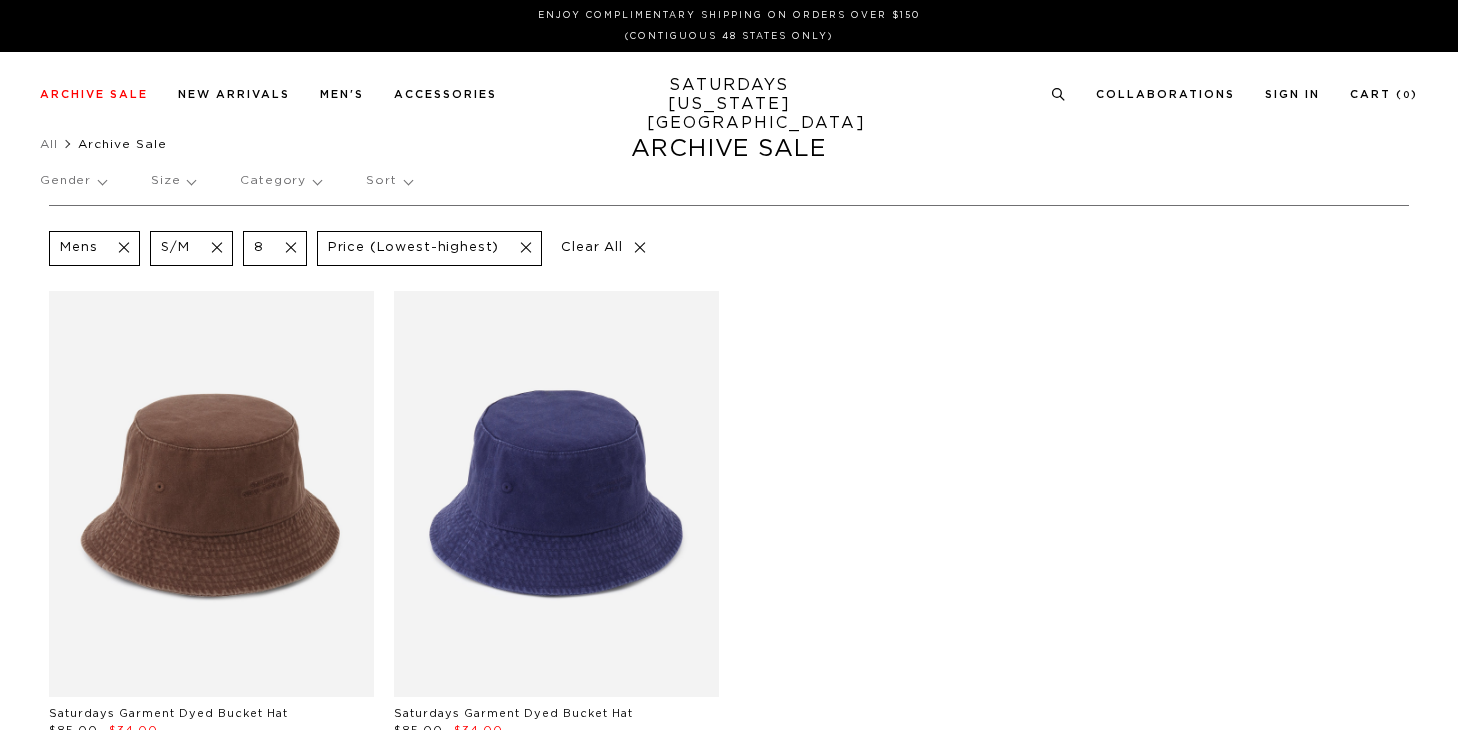 scroll, scrollTop: 0, scrollLeft: 0, axis: both 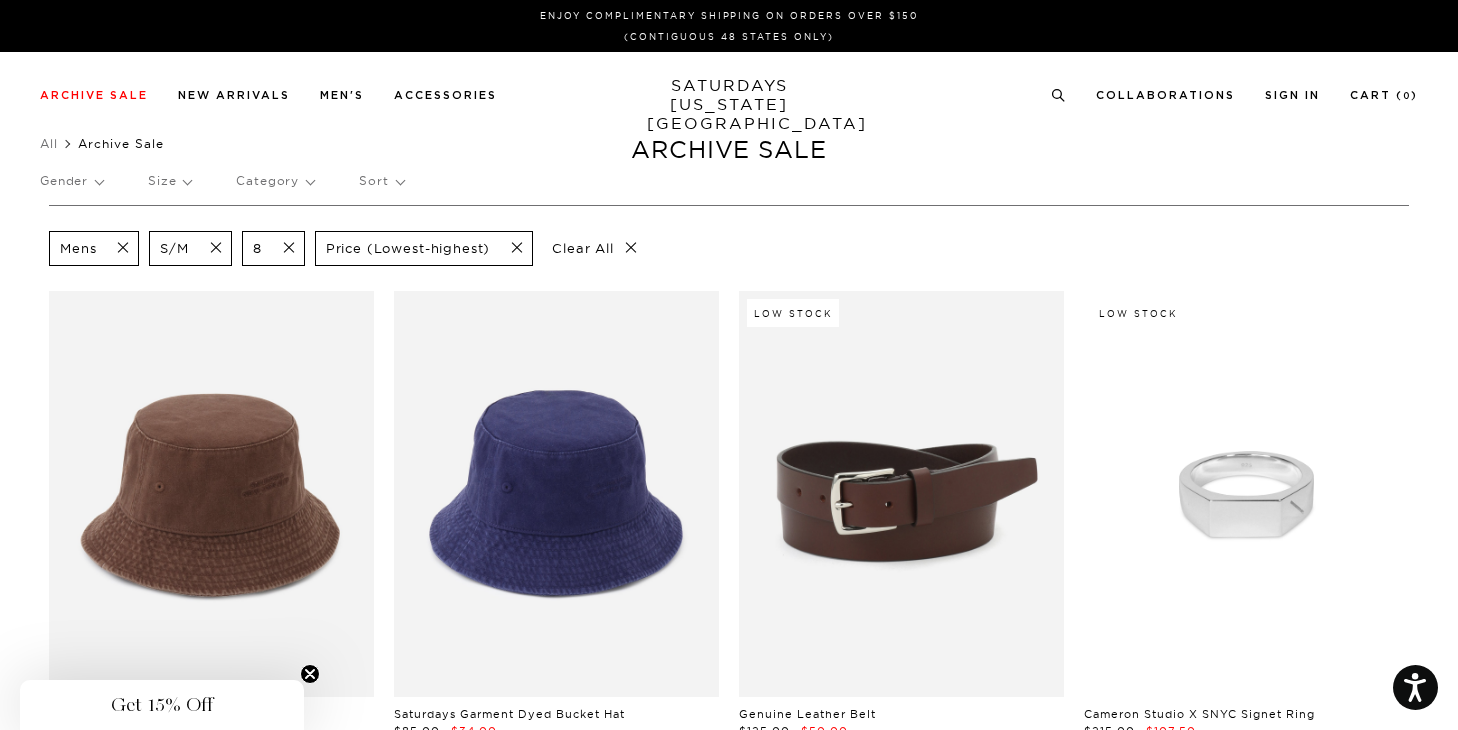 click on "Size" at bounding box center (169, 181) 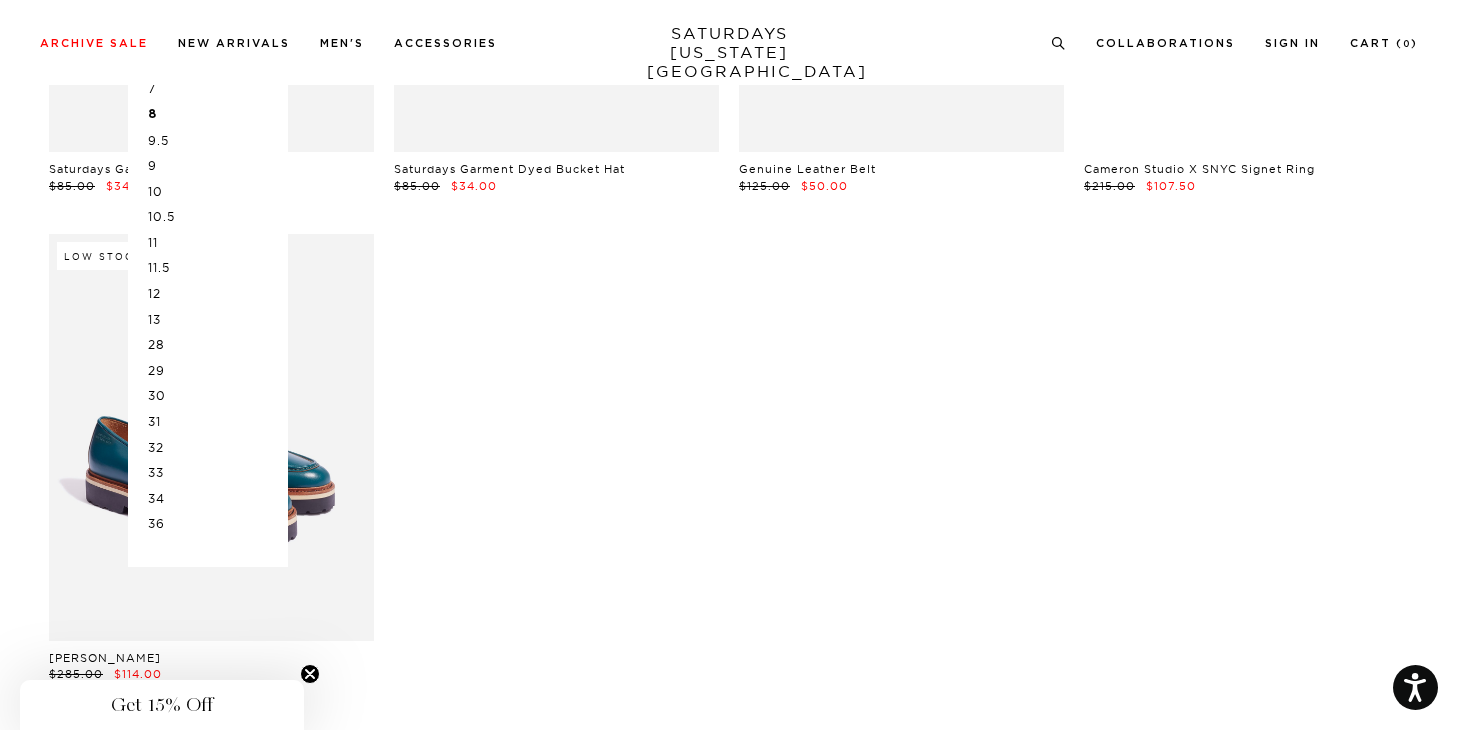 scroll, scrollTop: 492, scrollLeft: 0, axis: vertical 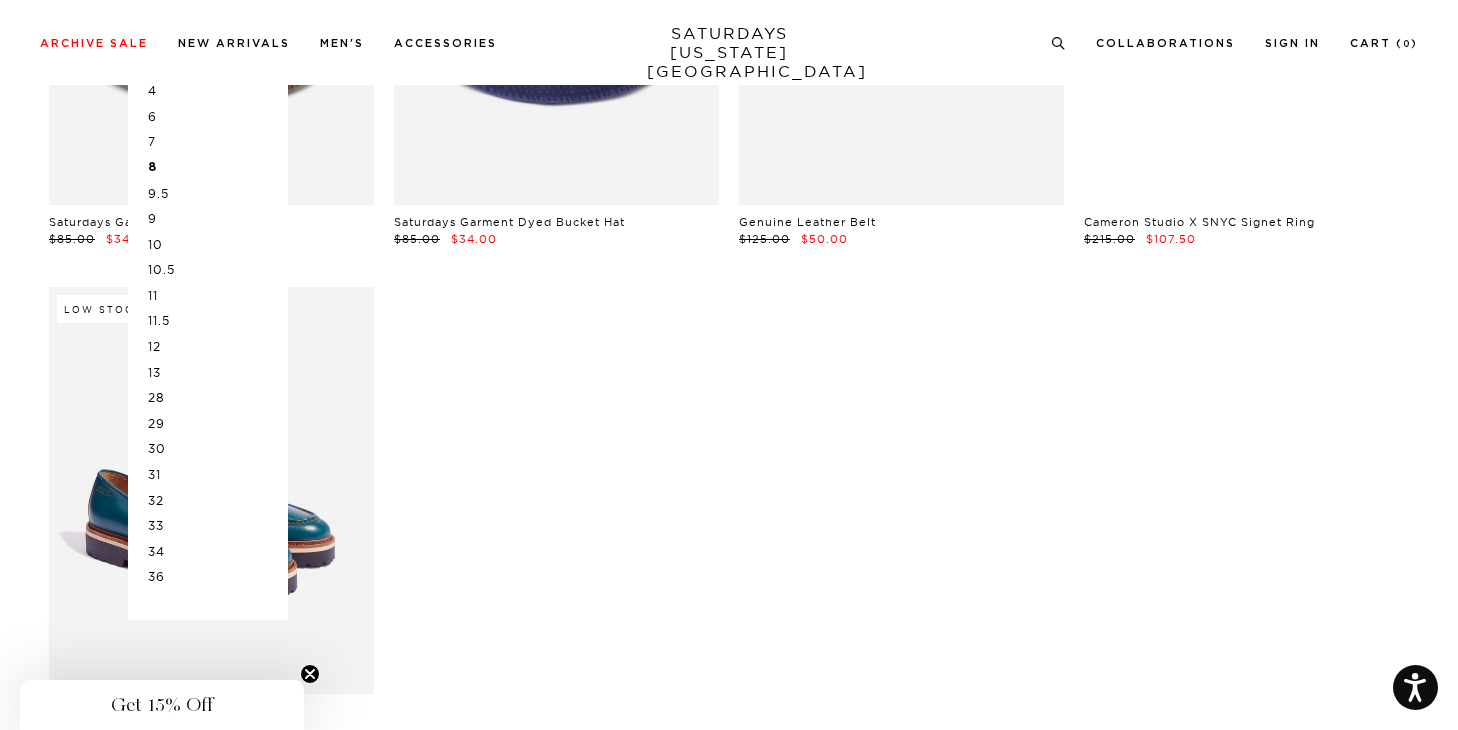 click on "30" at bounding box center (208, 449) 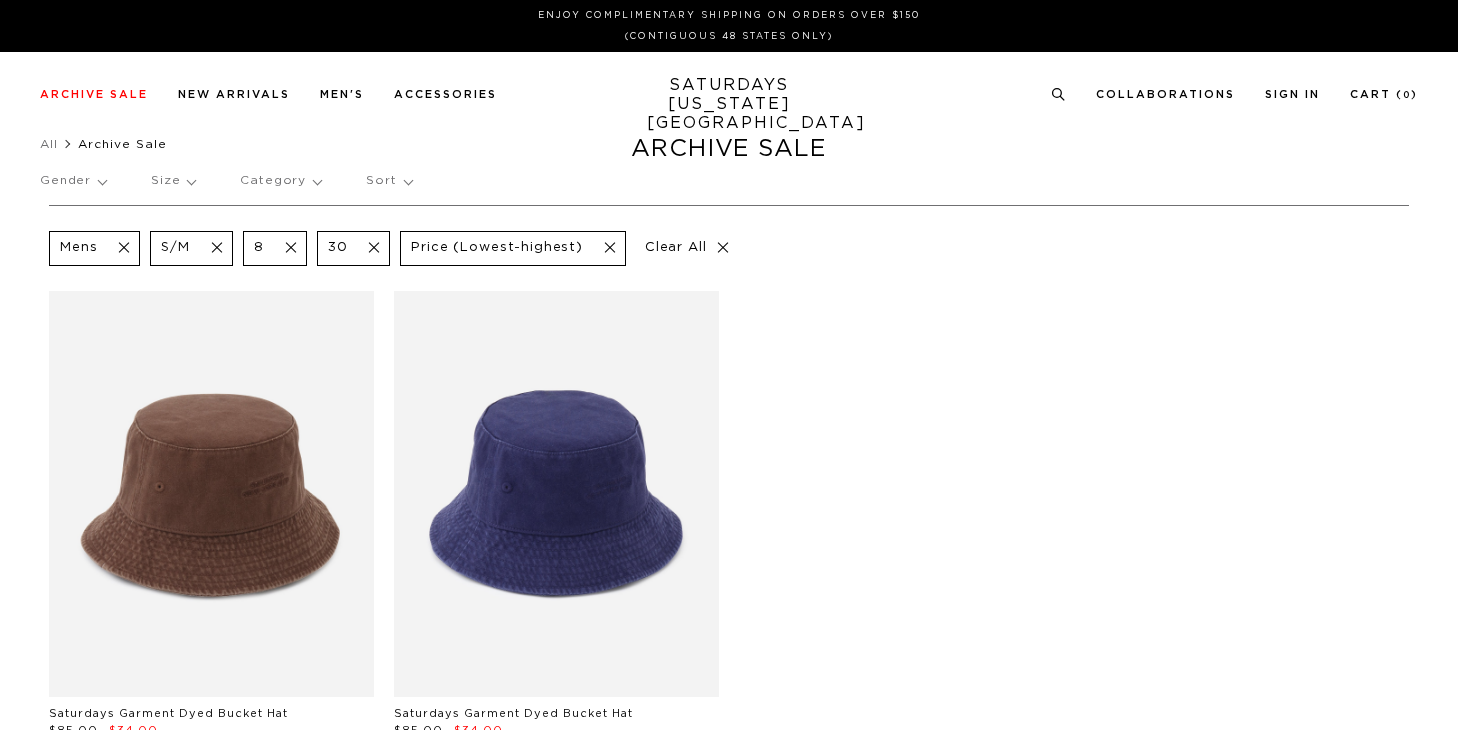 scroll, scrollTop: 0, scrollLeft: 0, axis: both 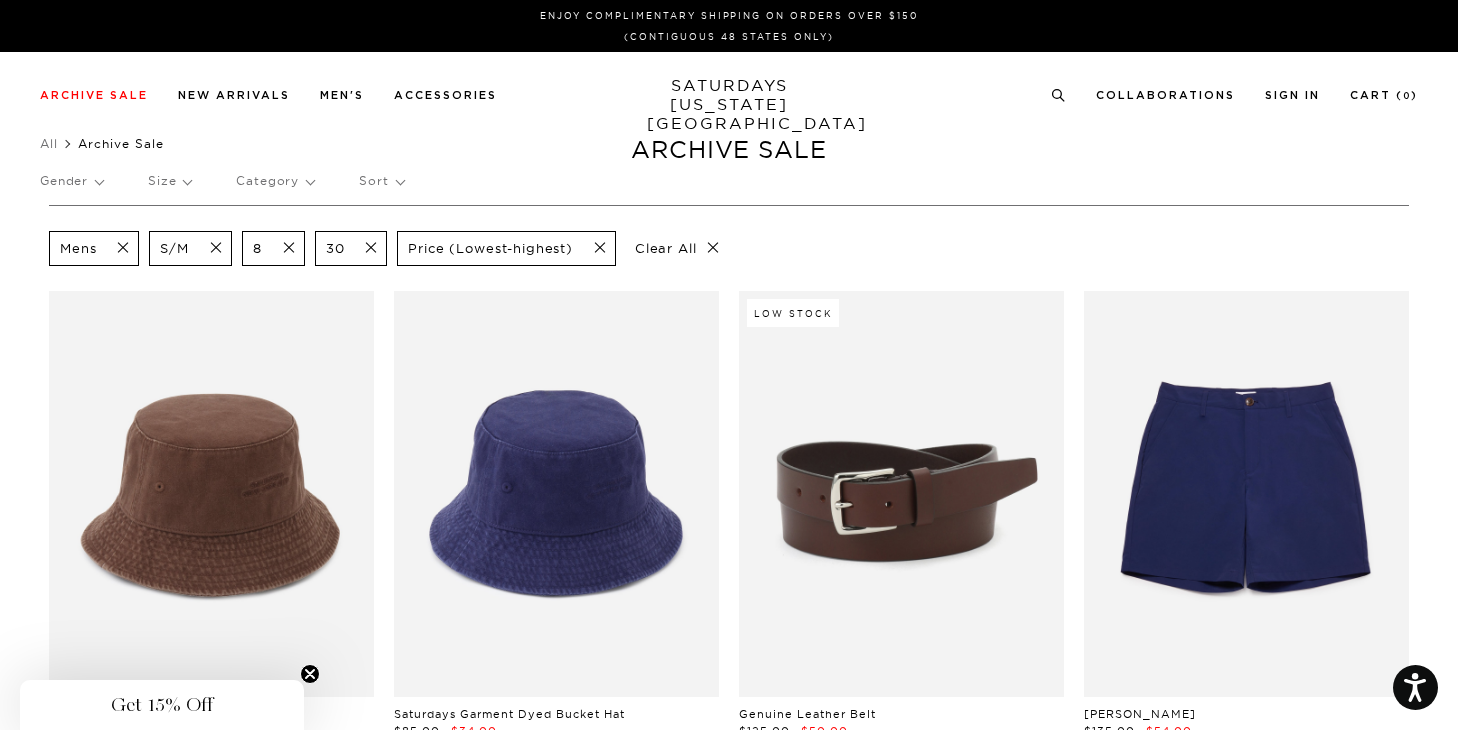 click at bounding box center (283, 248) 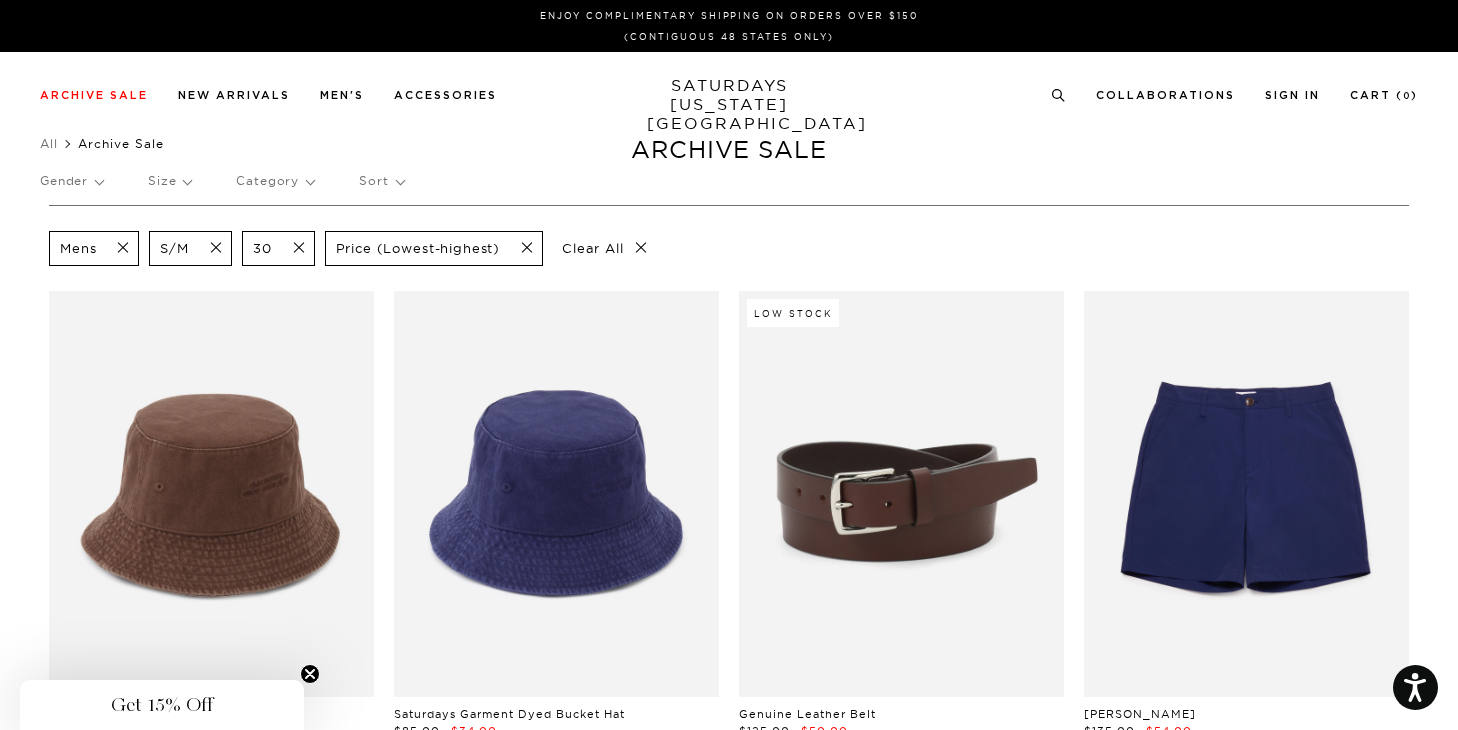 click at bounding box center (293, 248) 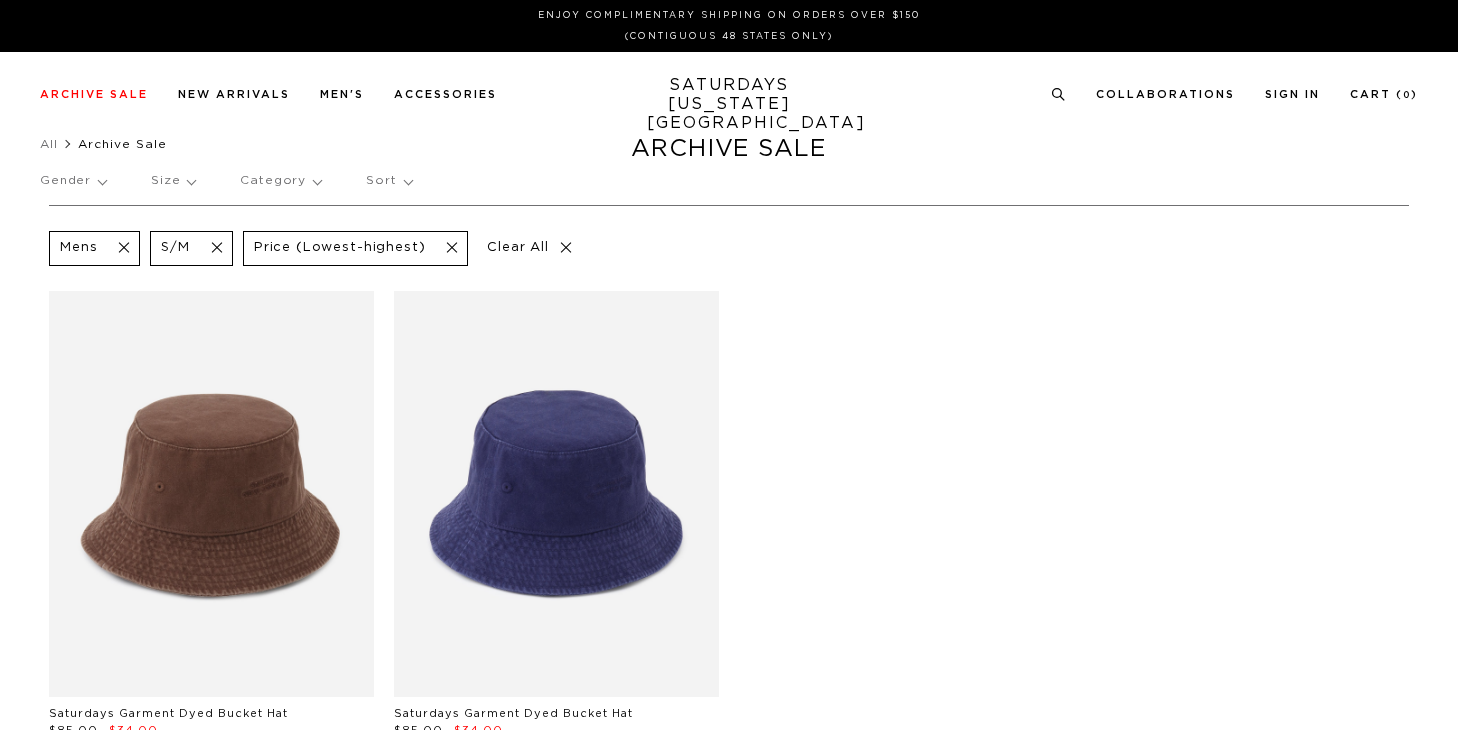 scroll, scrollTop: 0, scrollLeft: 0, axis: both 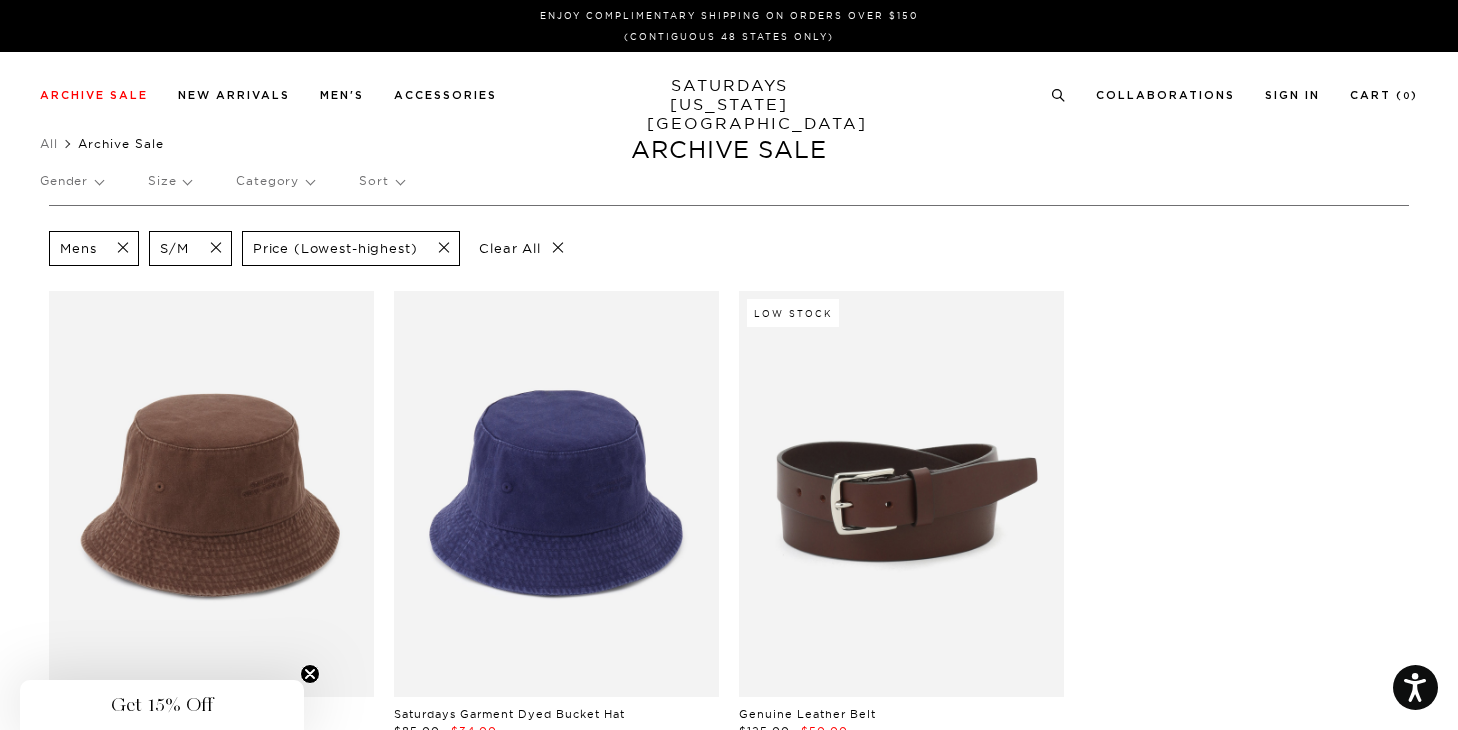 click at bounding box center (210, 248) 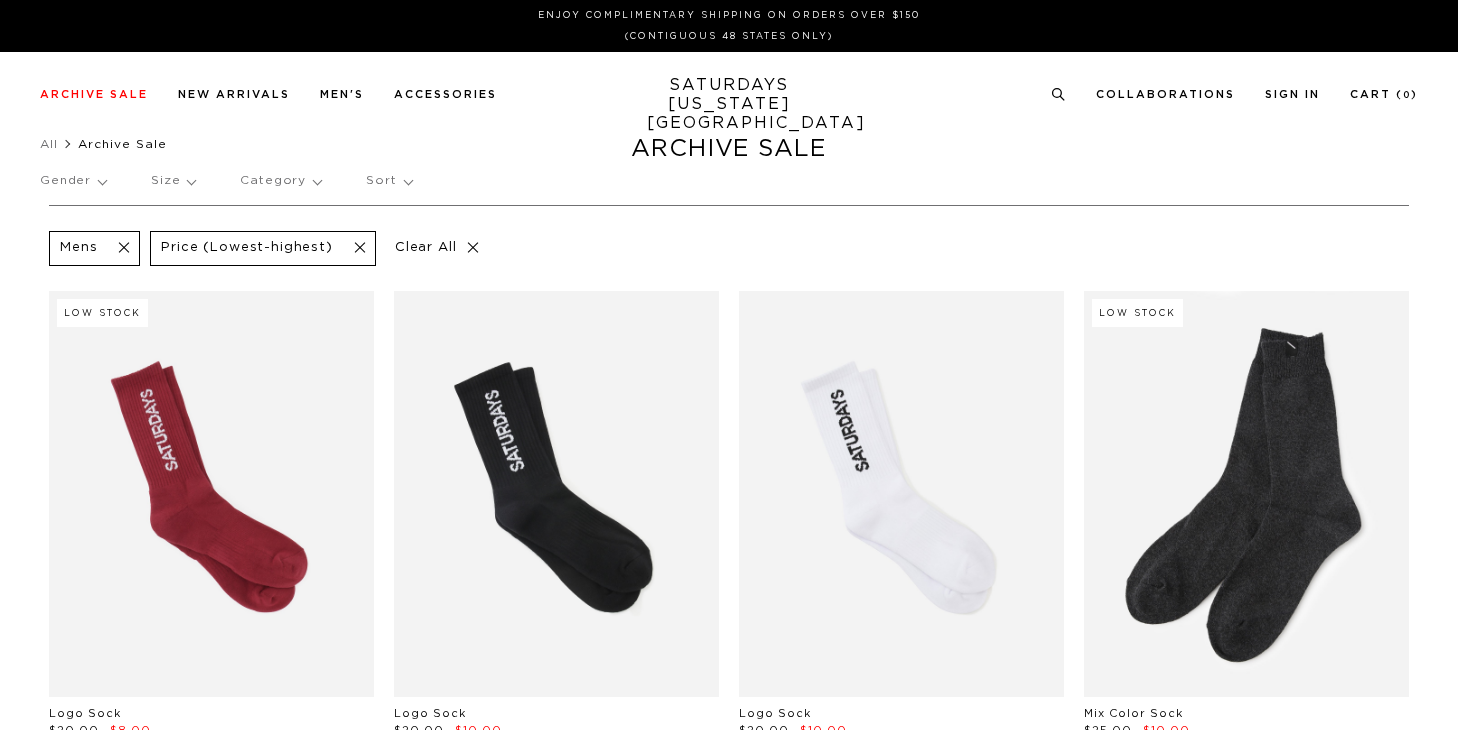 scroll, scrollTop: 0, scrollLeft: 0, axis: both 